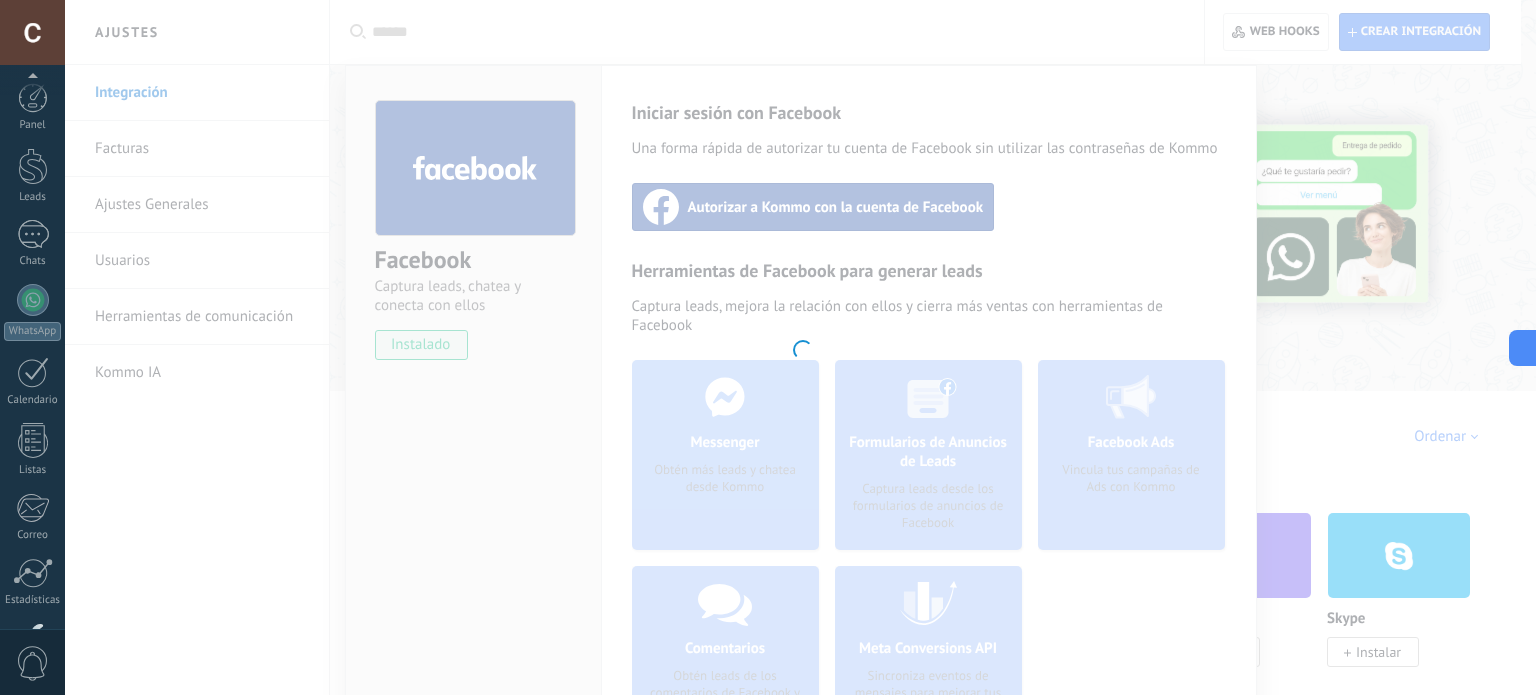 scroll, scrollTop: 129, scrollLeft: 0, axis: vertical 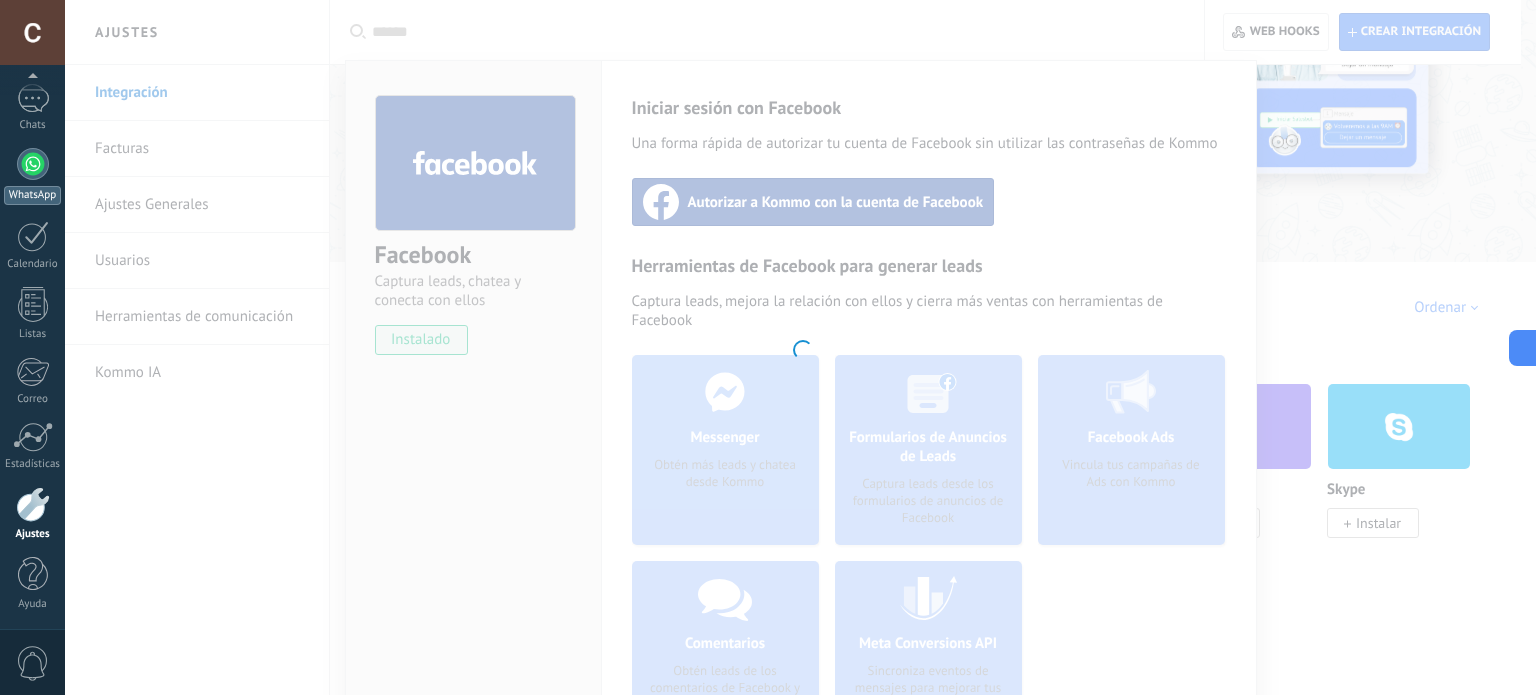 click at bounding box center (33, 164) 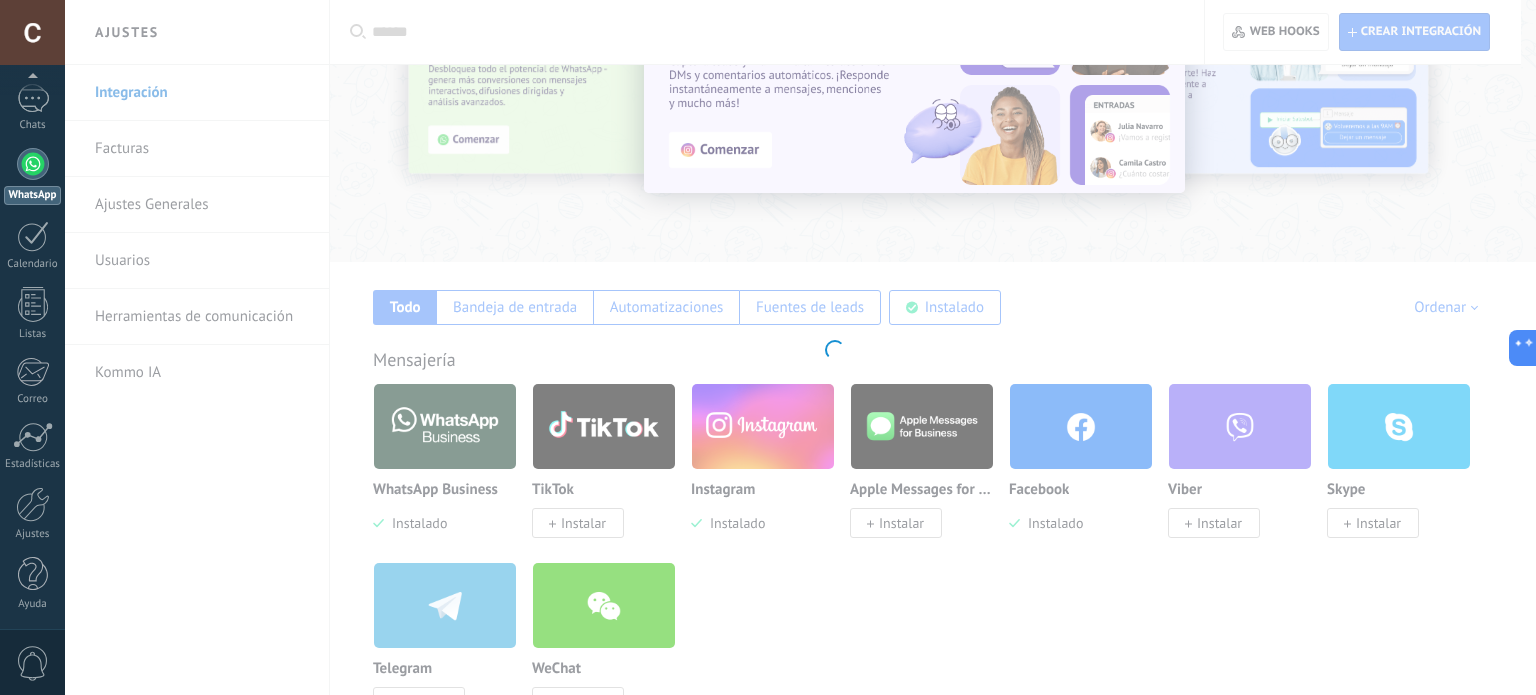 scroll, scrollTop: 0, scrollLeft: 0, axis: both 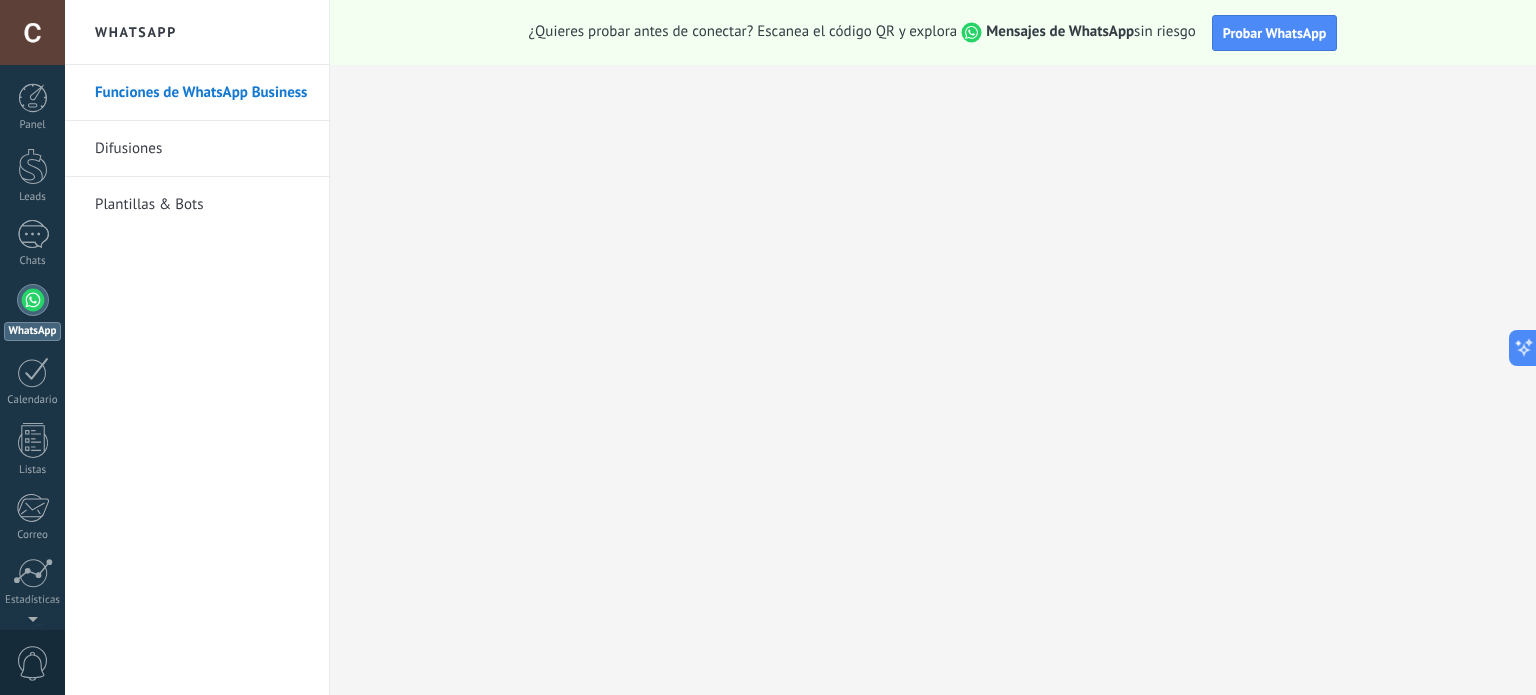 click on "Plantillas & Bots" at bounding box center (202, 205) 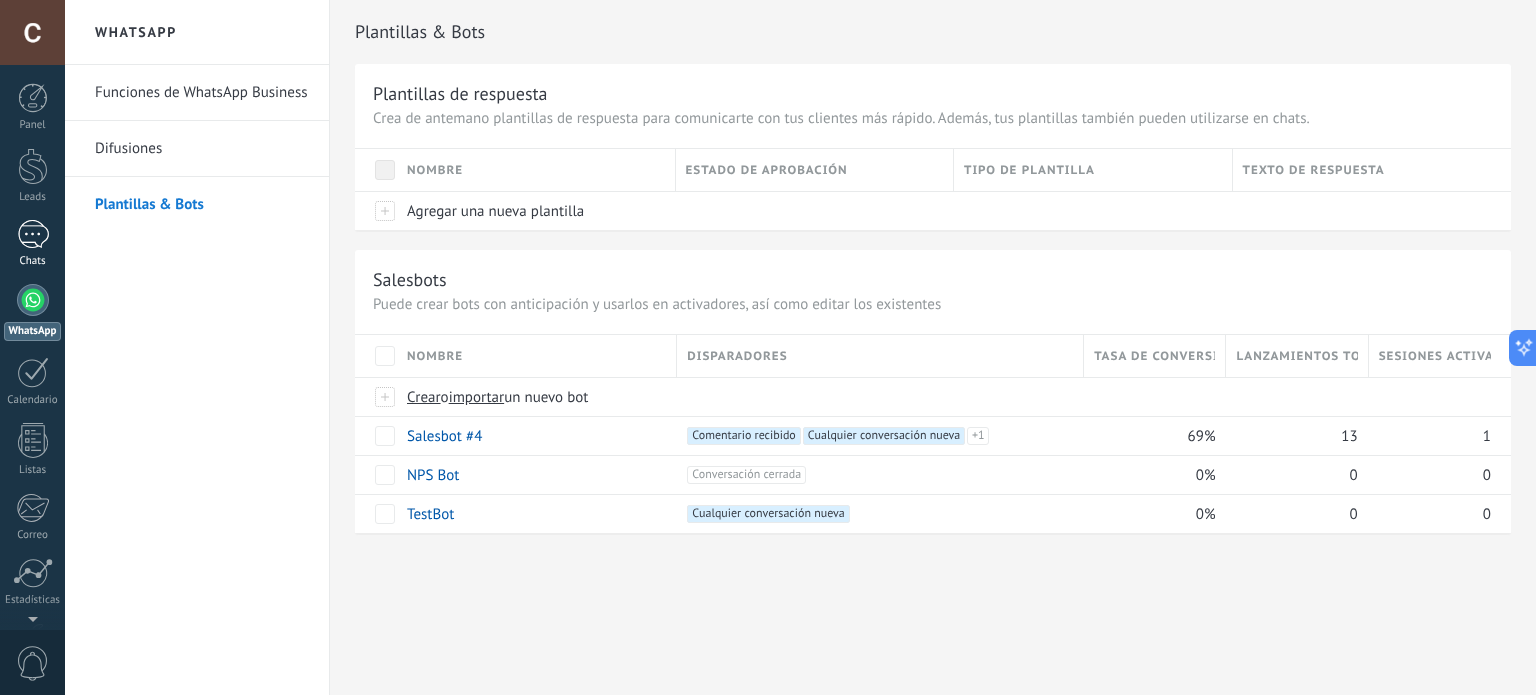 click on "1" at bounding box center (33, 234) 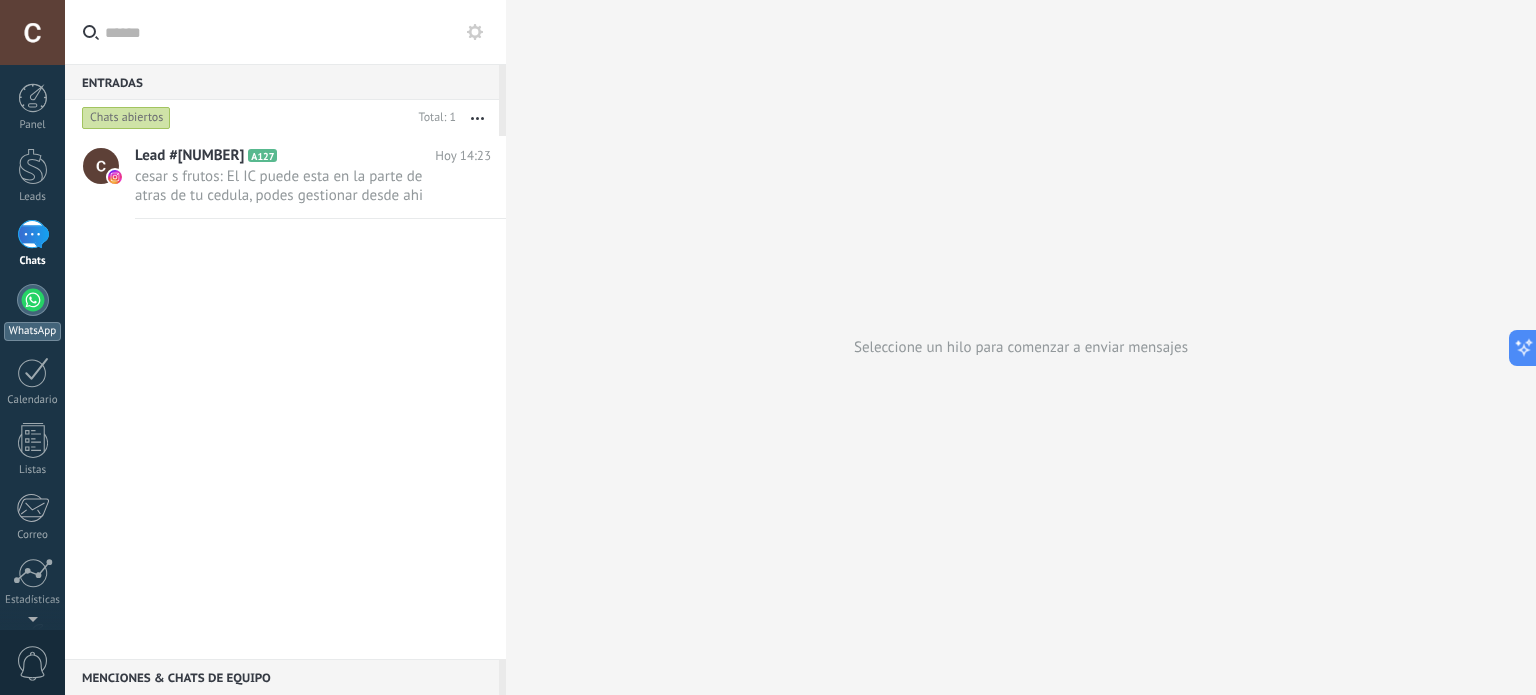 click on "WhatsApp" at bounding box center (32, 312) 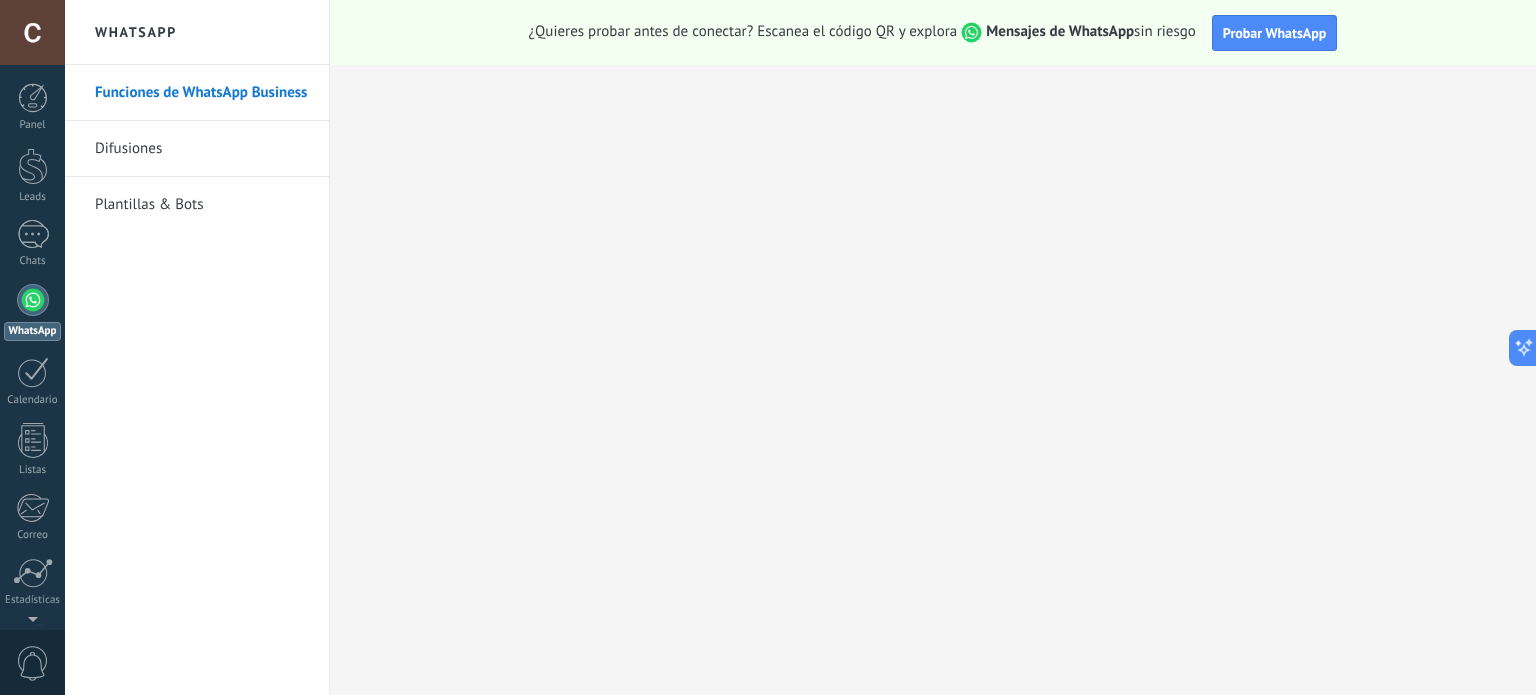 click on "Plantillas & Bots" at bounding box center (202, 205) 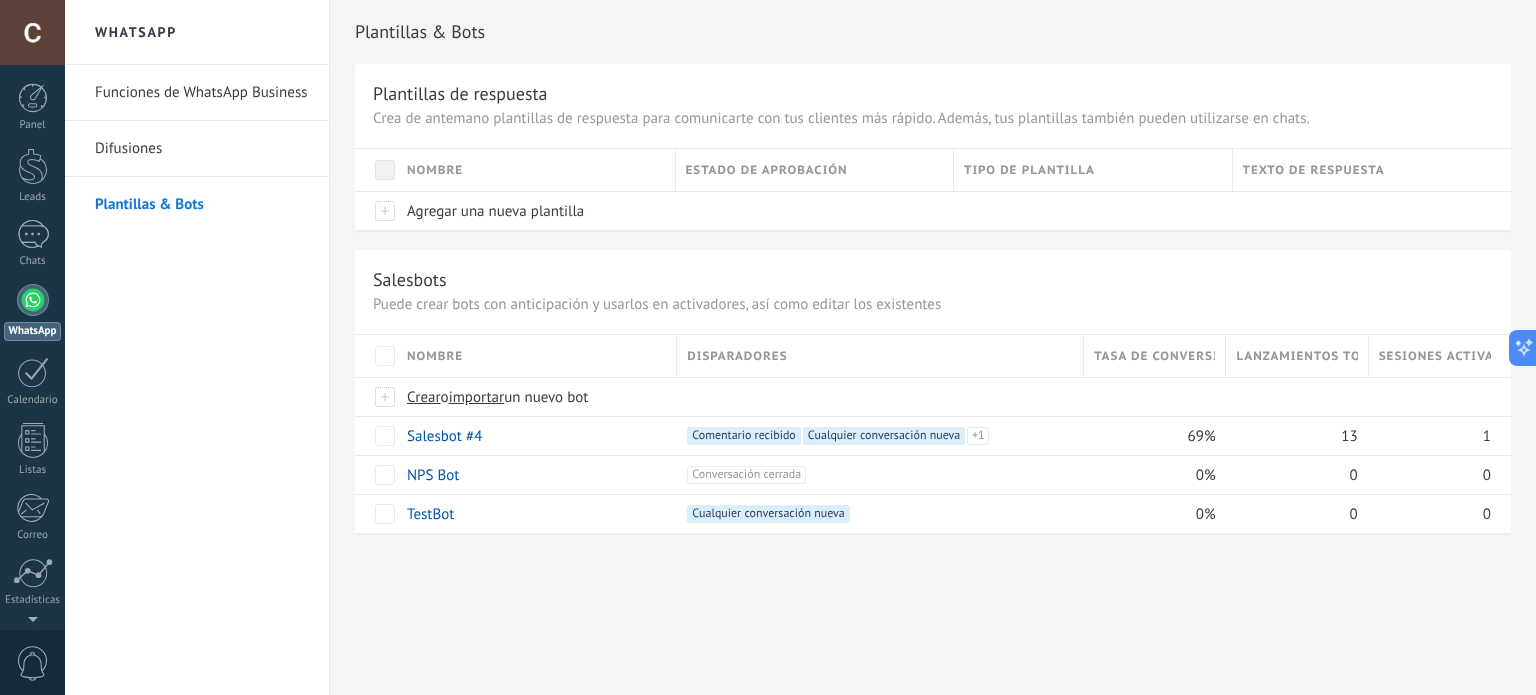 click on "Difusiones" at bounding box center [202, 149] 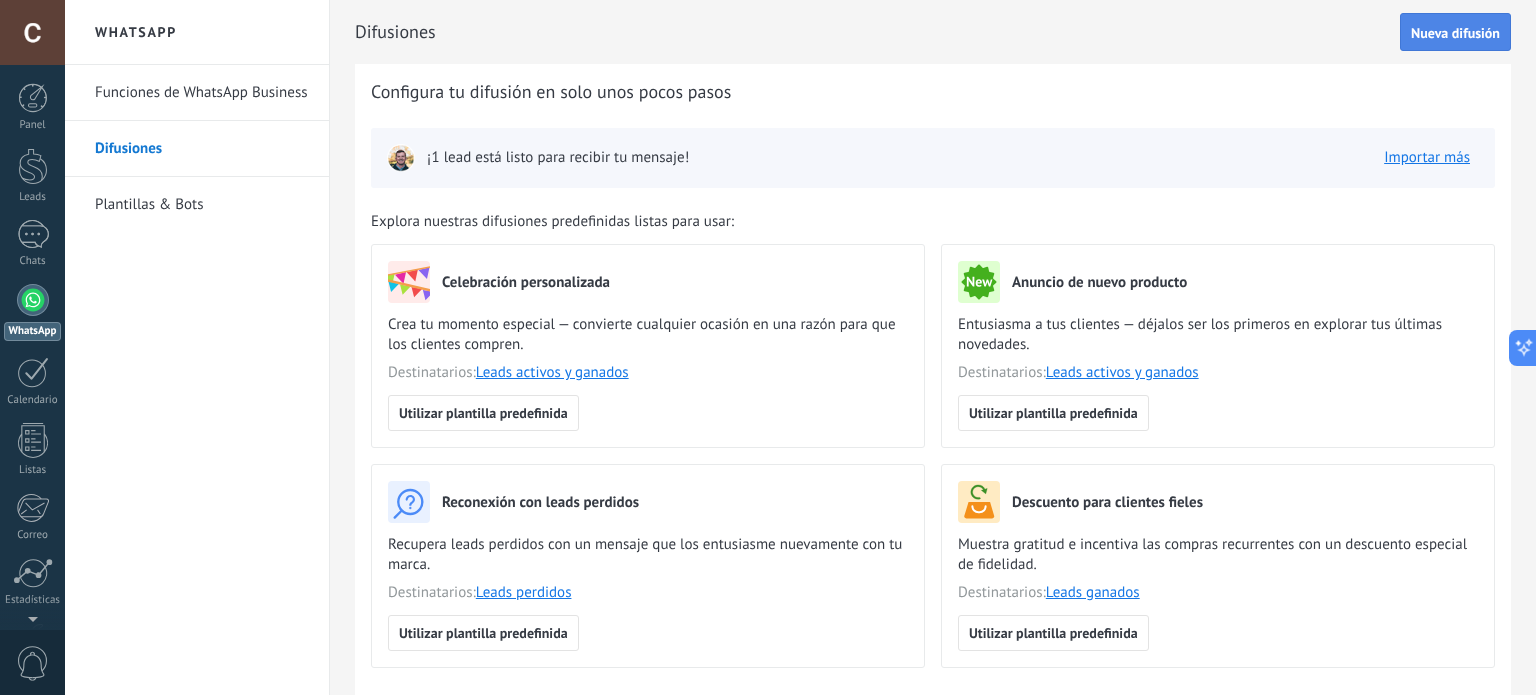 click on "Nueva difusión" at bounding box center [1455, 33] 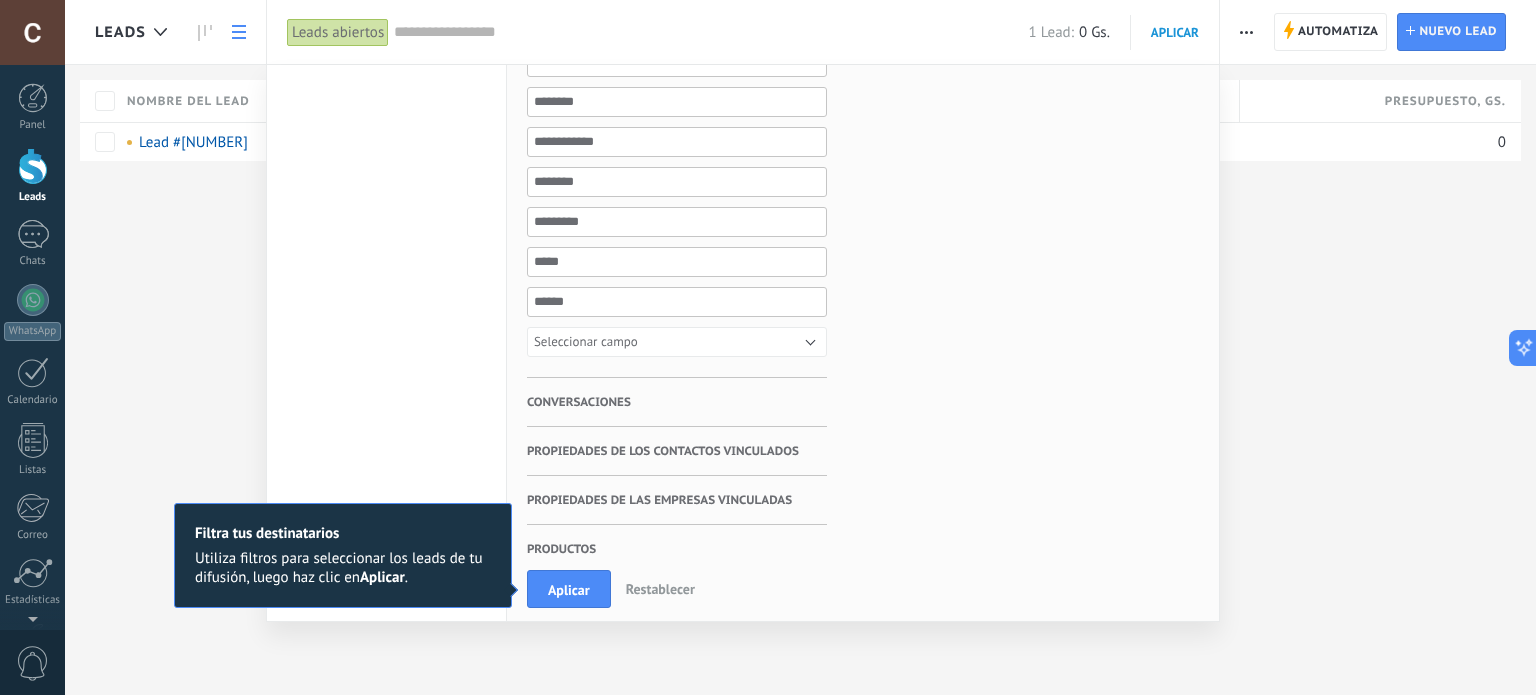 scroll, scrollTop: 616, scrollLeft: 0, axis: vertical 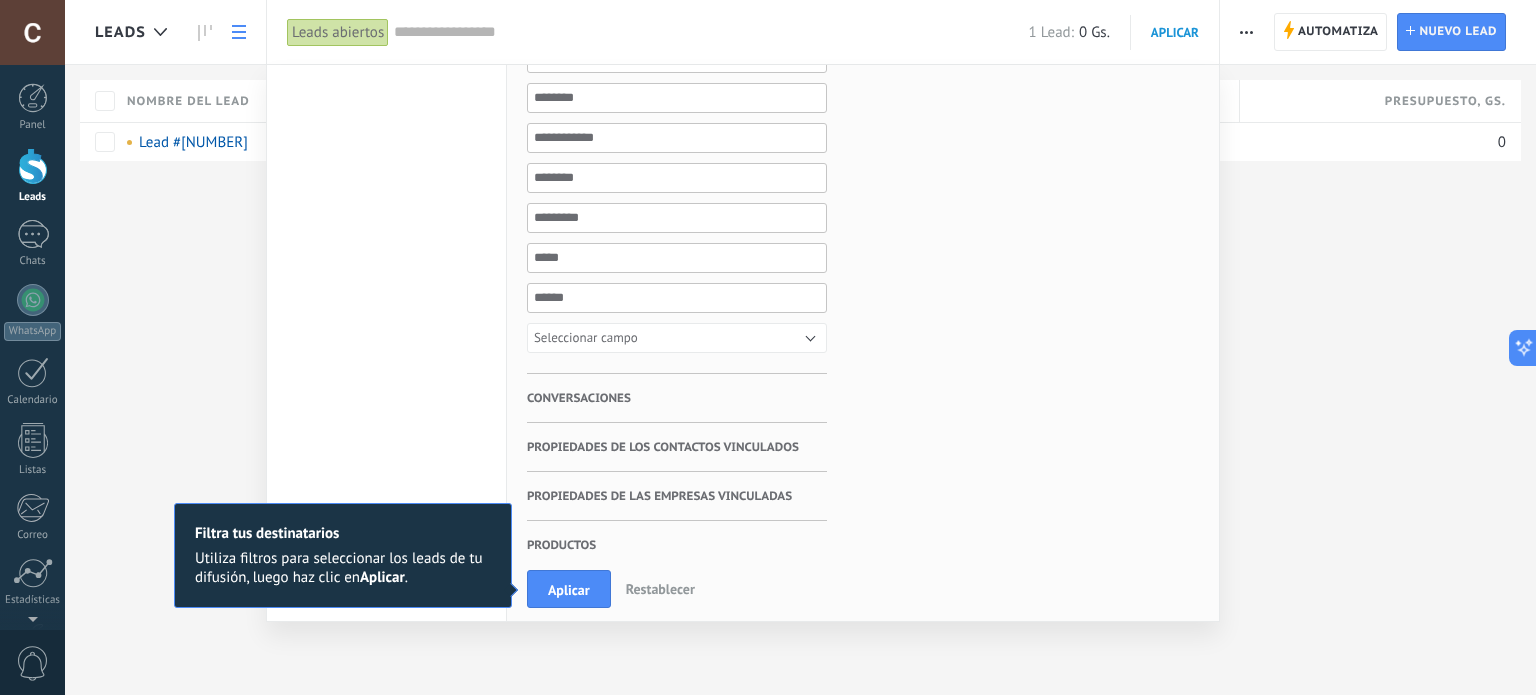 click on "Propiedades de los contactos vinculados" at bounding box center [579, 398] 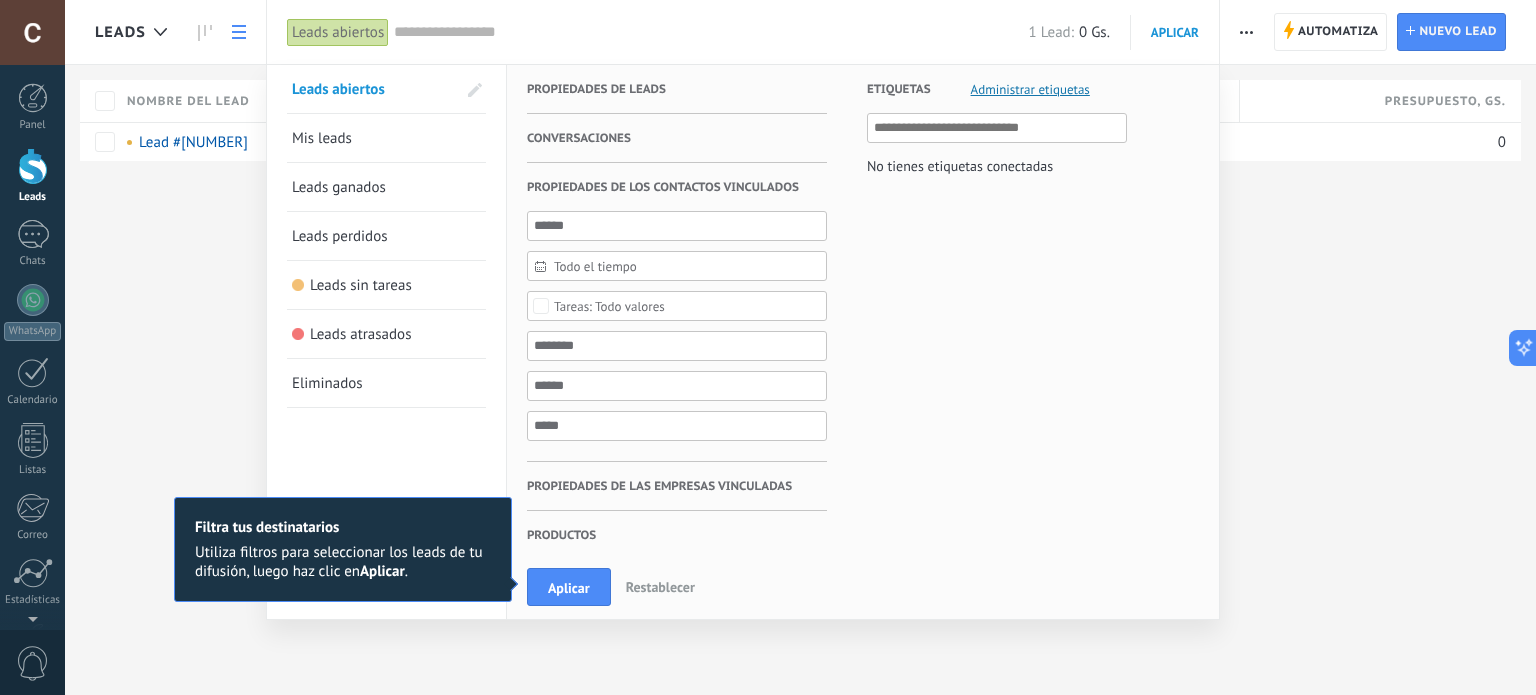 scroll, scrollTop: 0, scrollLeft: 0, axis: both 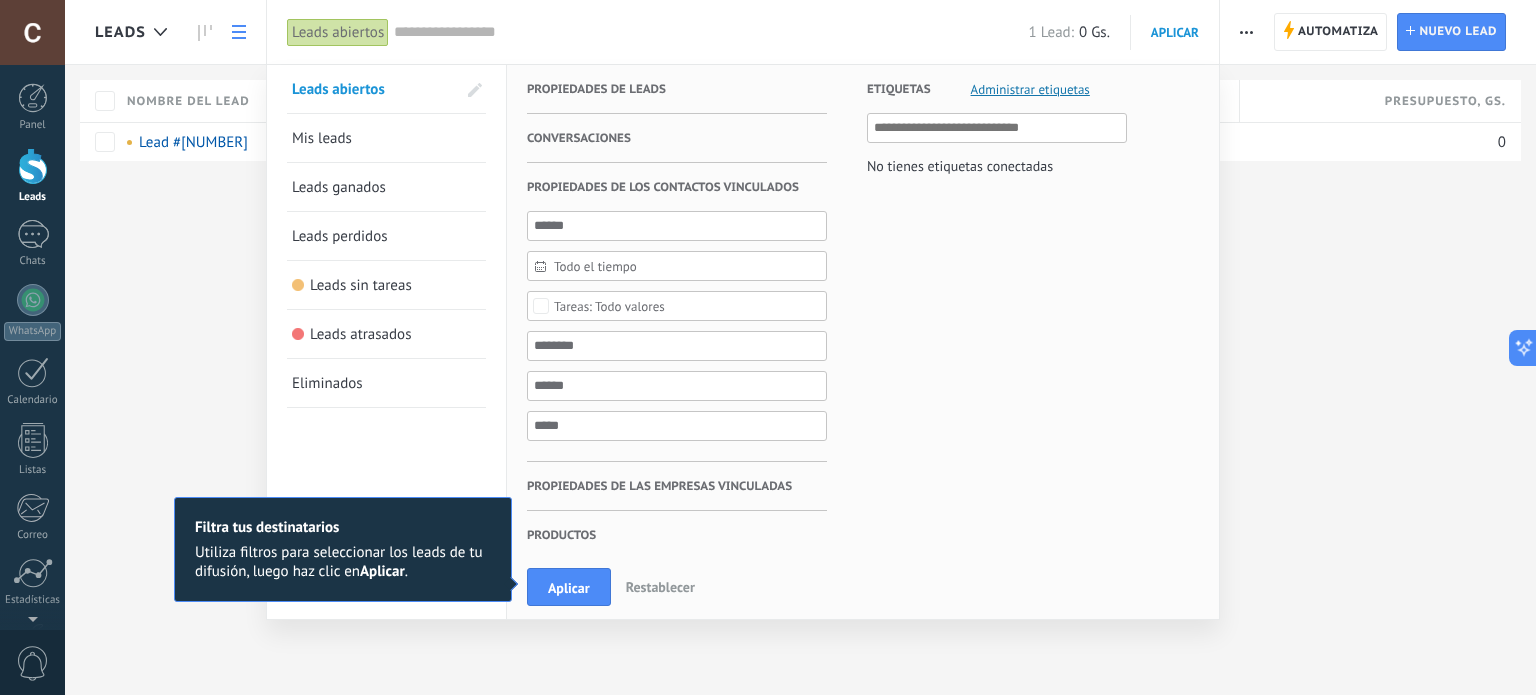 click on "Conversaciones" at bounding box center [677, 89] 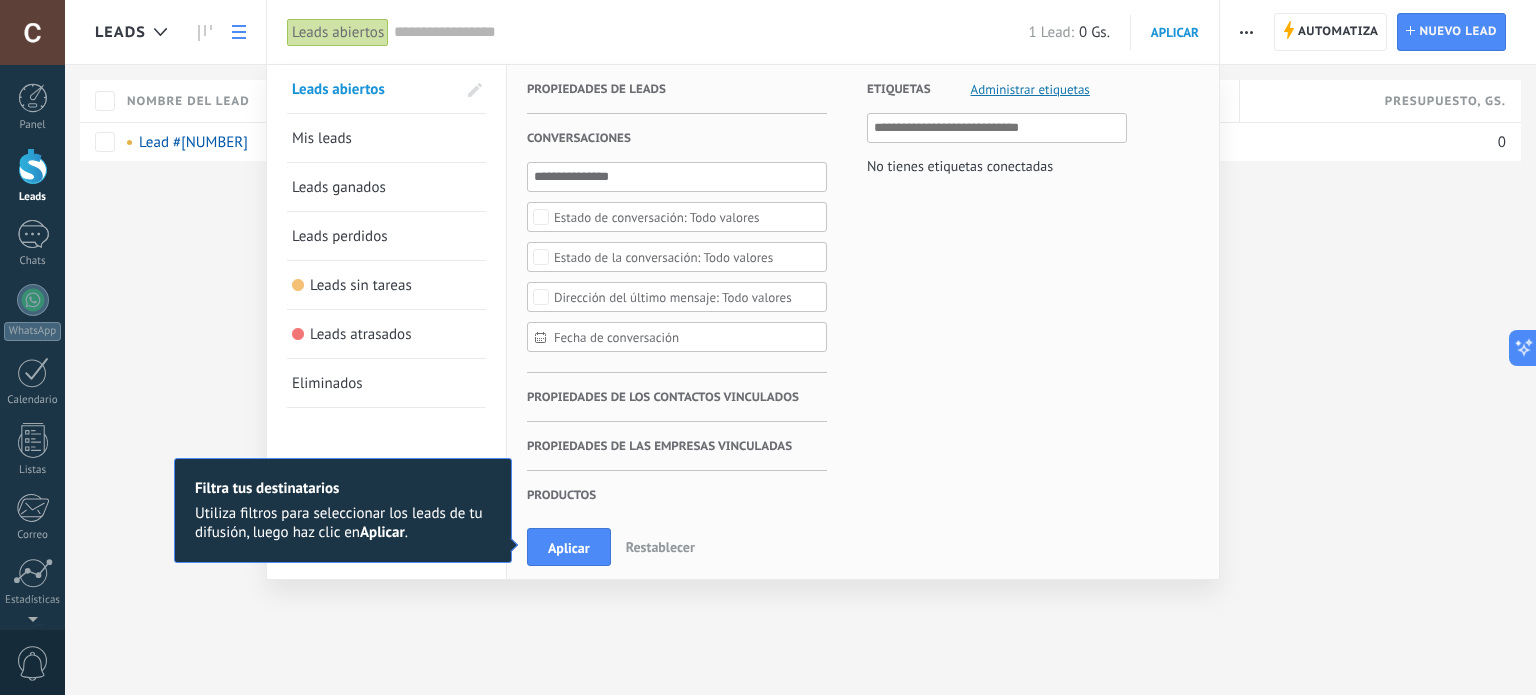 click on "Propiedades de leads" at bounding box center (596, 89) 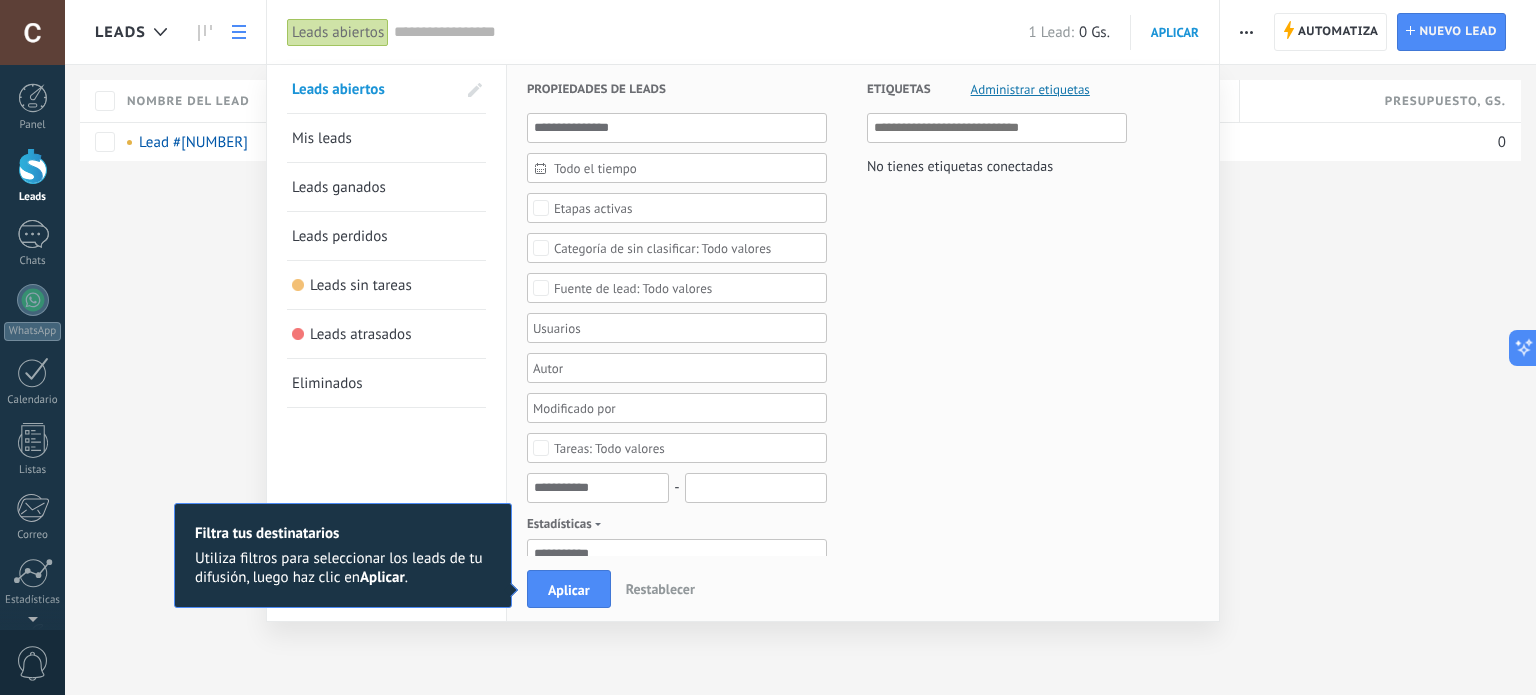click on "Utiliza filtros para seleccionar los leads de tu difusión, luego haz clic en  Aplicar ." at bounding box center [343, 568] 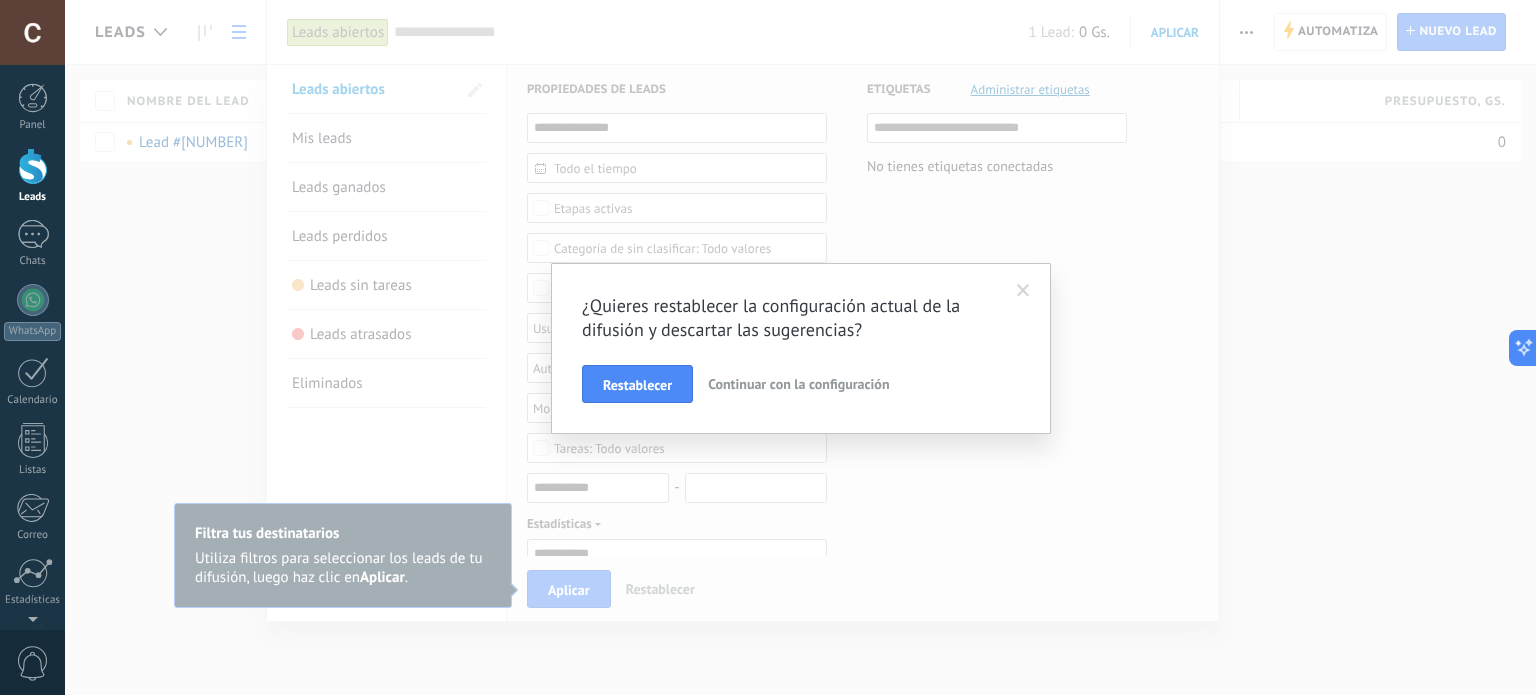 drag, startPoint x: 813, startPoint y: 392, endPoint x: 667, endPoint y: 363, distance: 148.85228 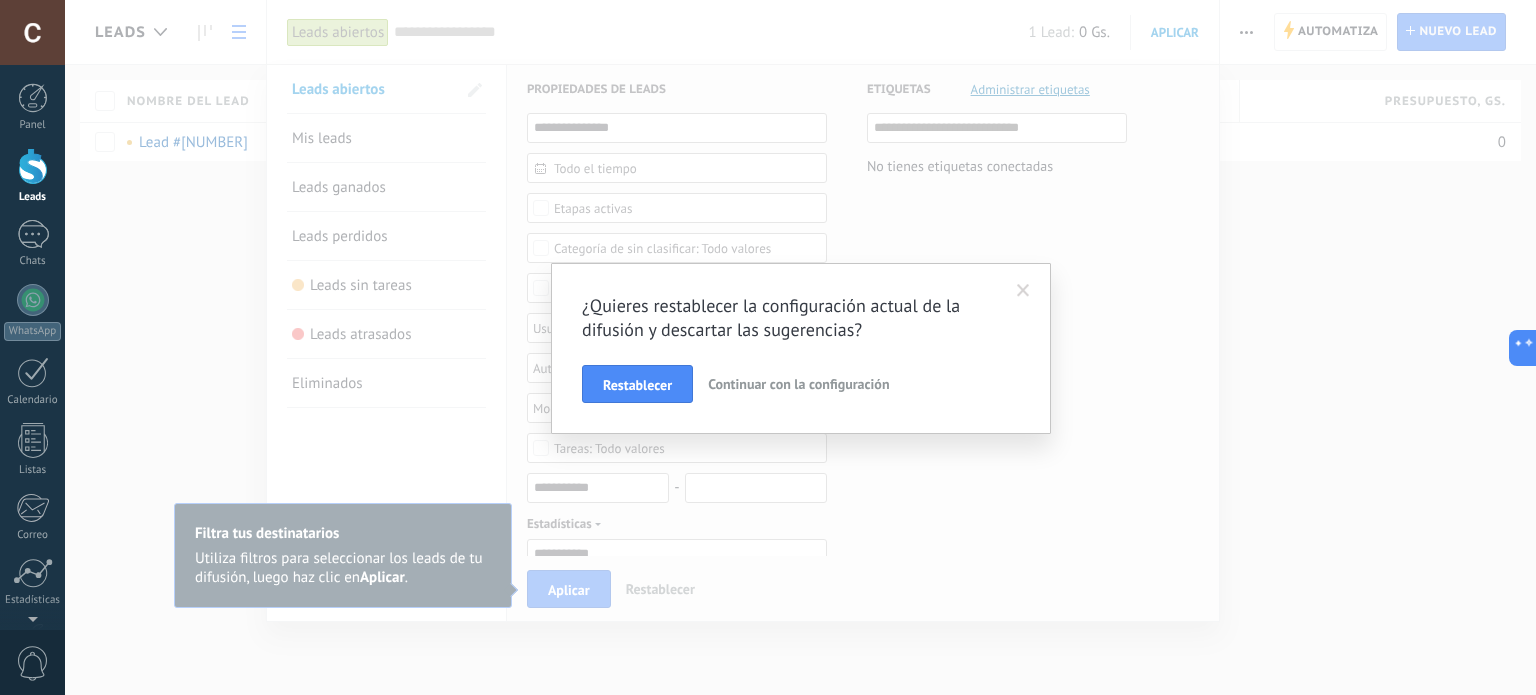 click on "Continuar con la configuración" at bounding box center [798, 384] 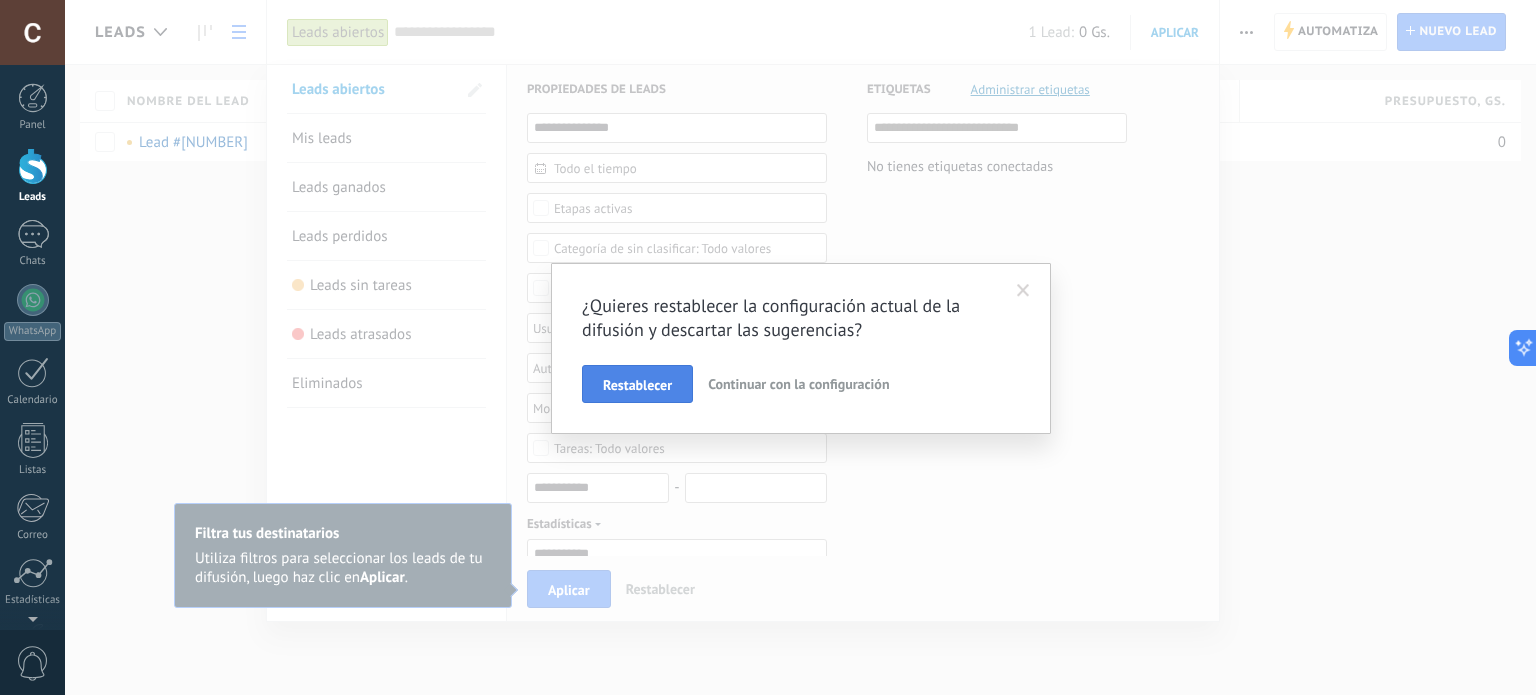 click on "Restablecer" at bounding box center [637, 384] 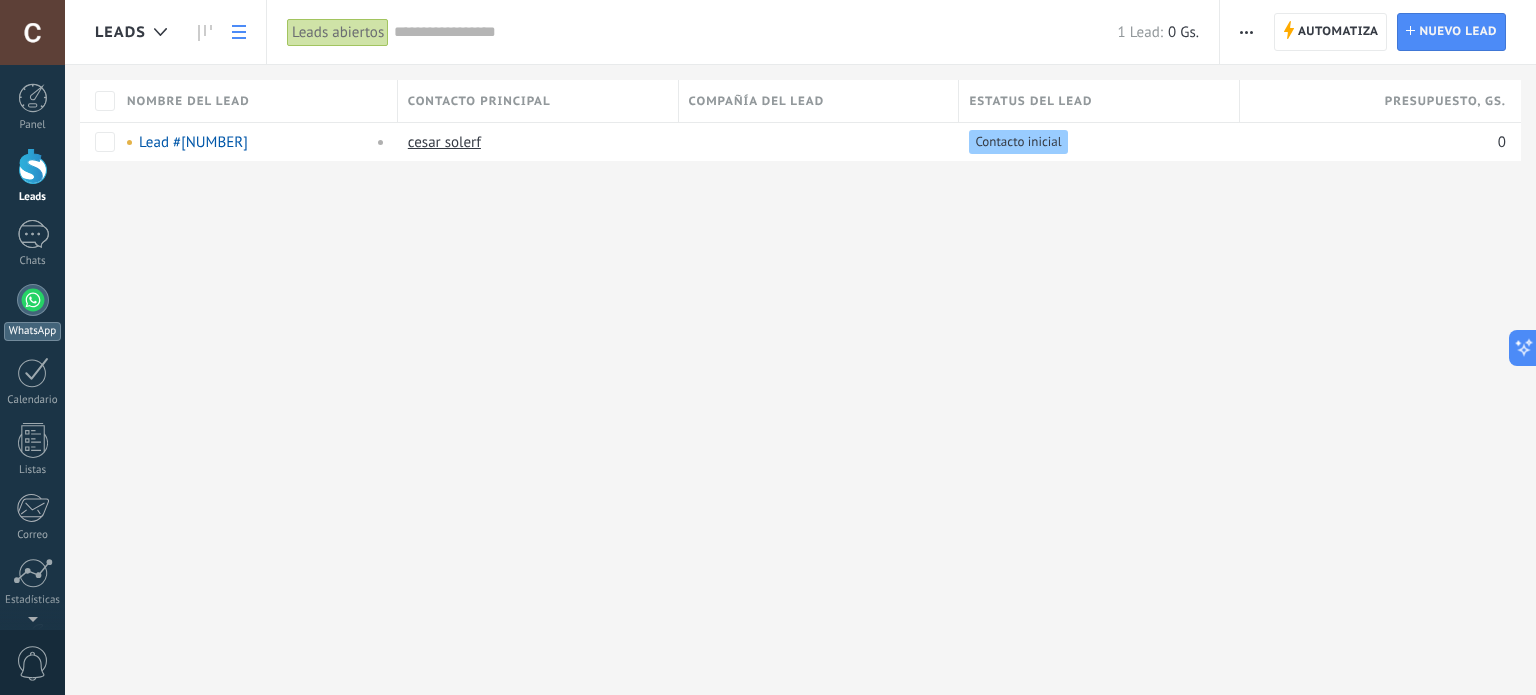 click at bounding box center (33, 300) 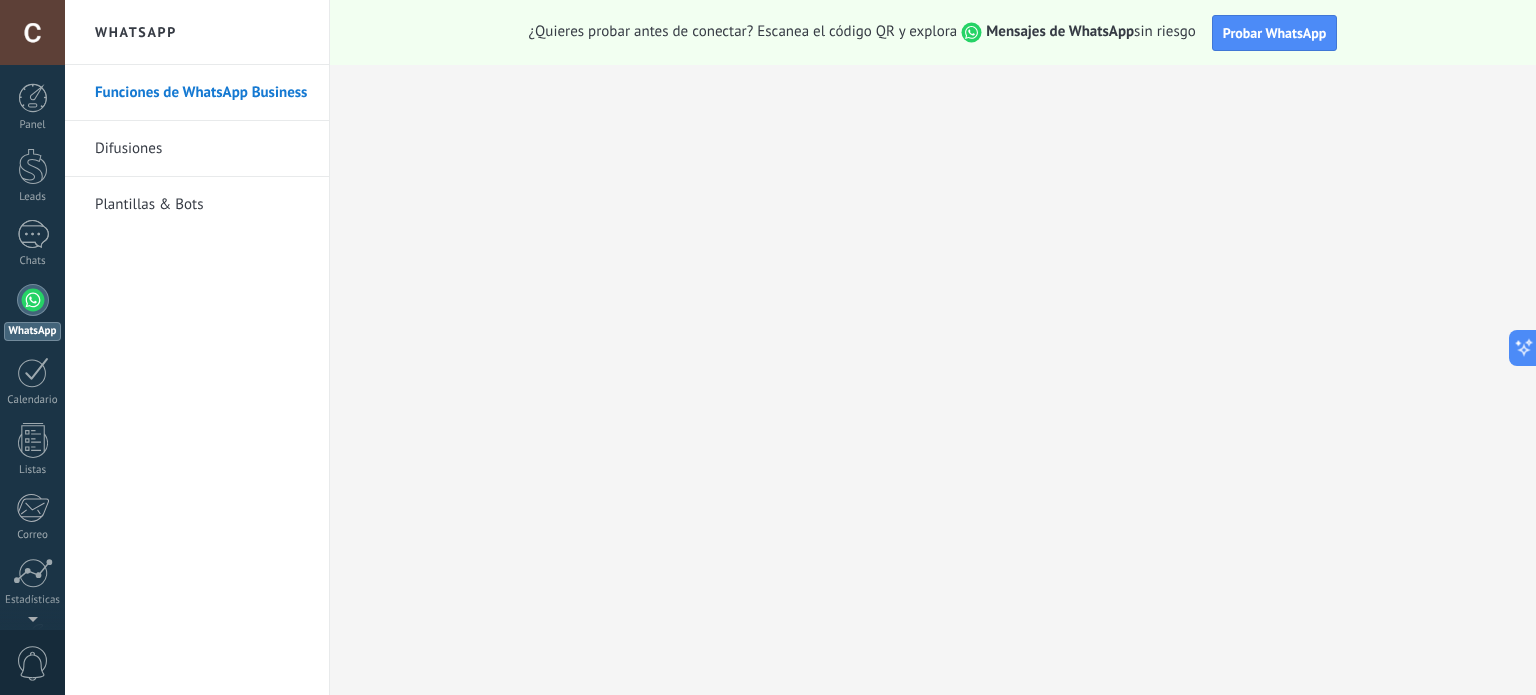 click on "Plantillas & Bots" at bounding box center (202, 205) 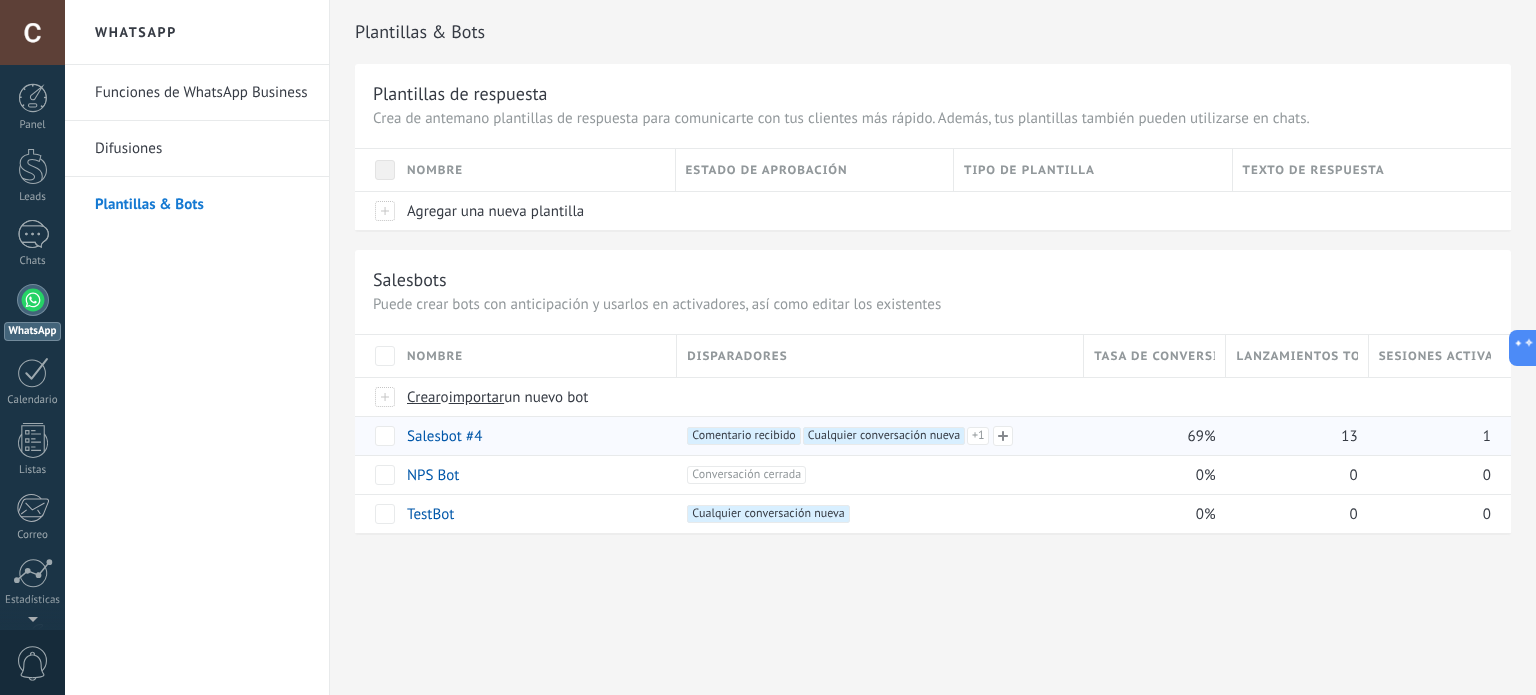 click on "+1" at bounding box center (814, 436) 